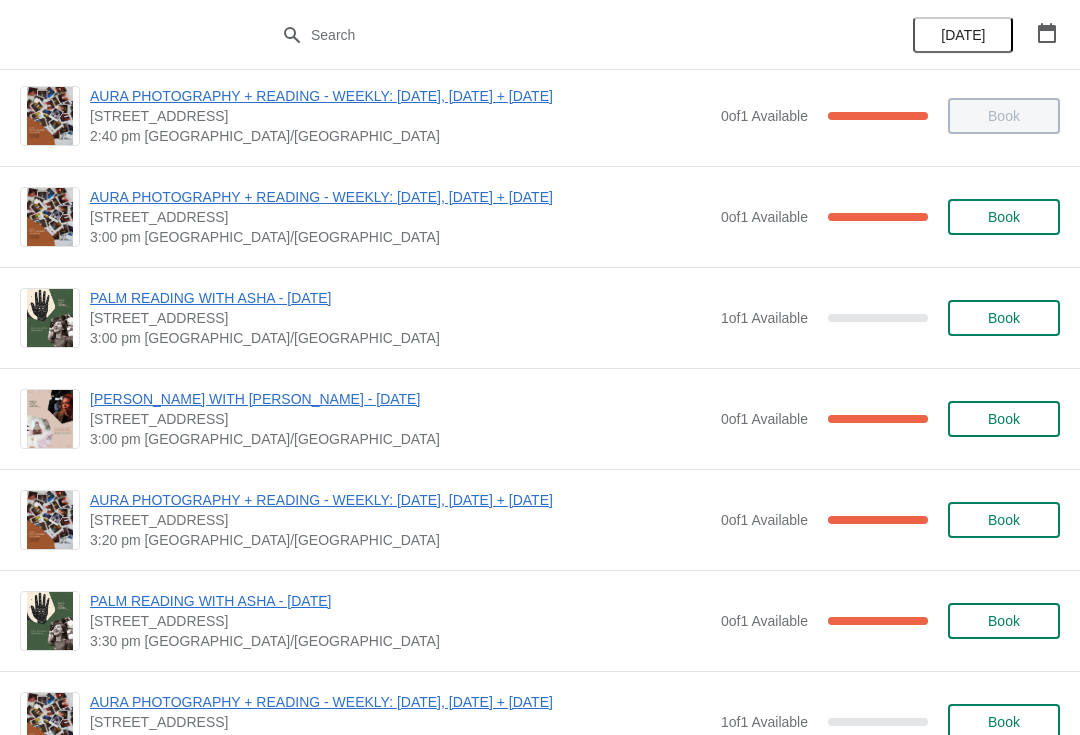 scroll, scrollTop: 1629, scrollLeft: 0, axis: vertical 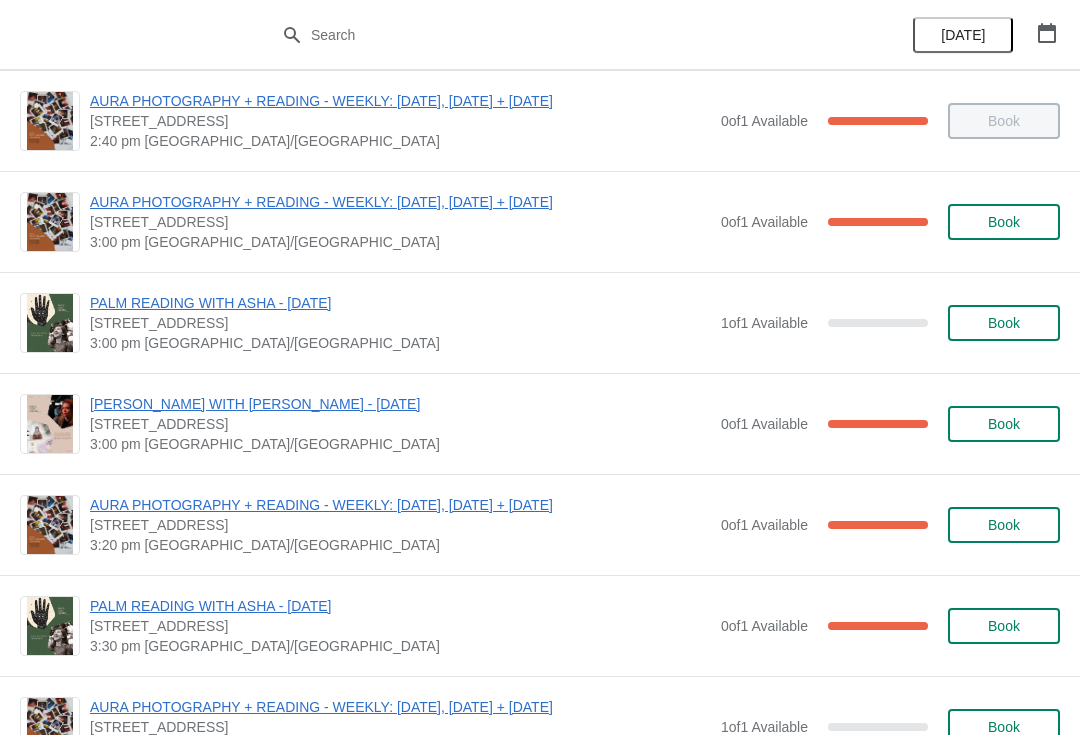 click on "Book" at bounding box center (1004, 323) 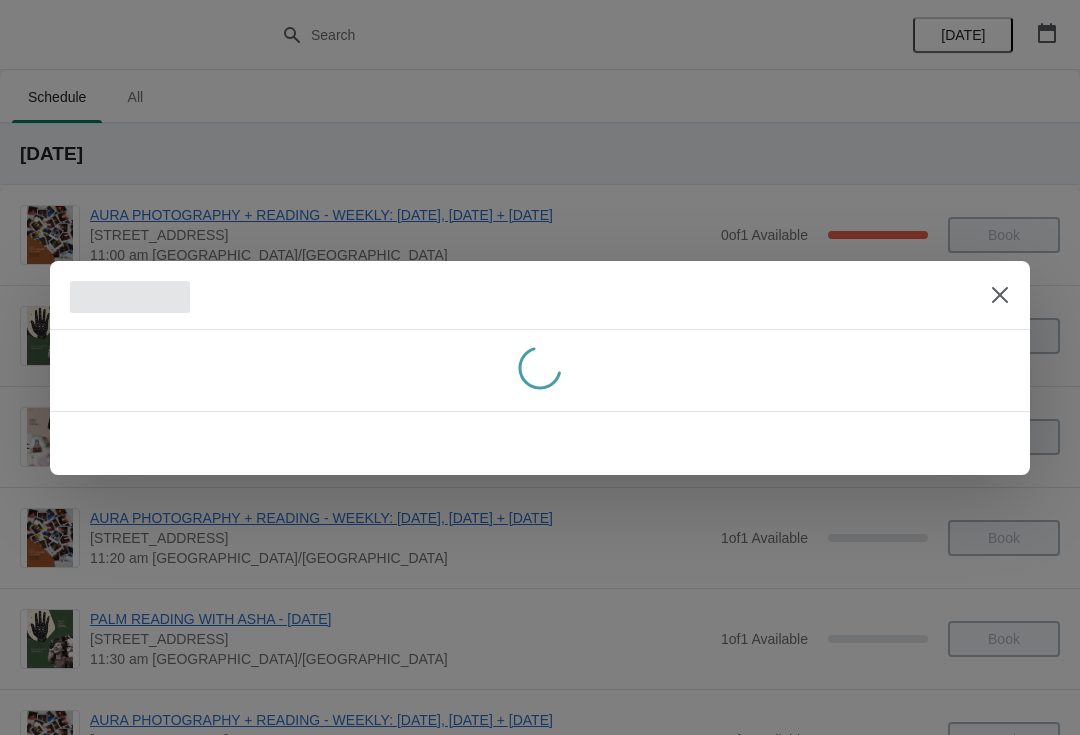 scroll, scrollTop: 0, scrollLeft: 0, axis: both 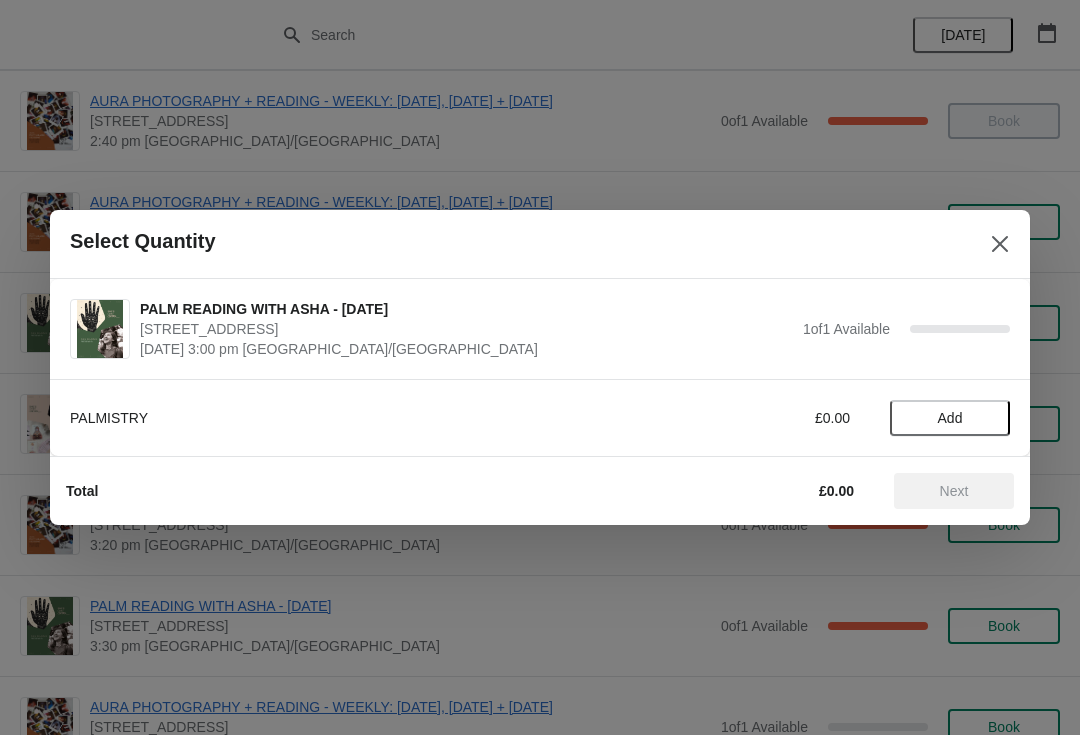 click on "Add" at bounding box center (950, 418) 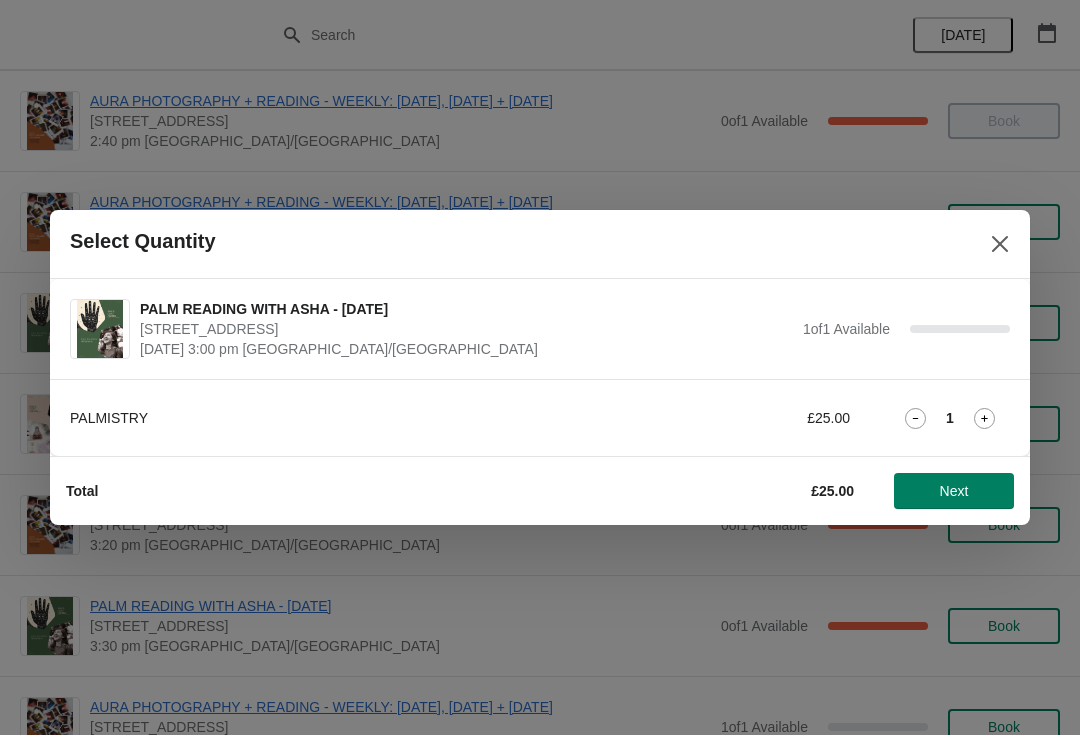 click on "Next" at bounding box center [954, 491] 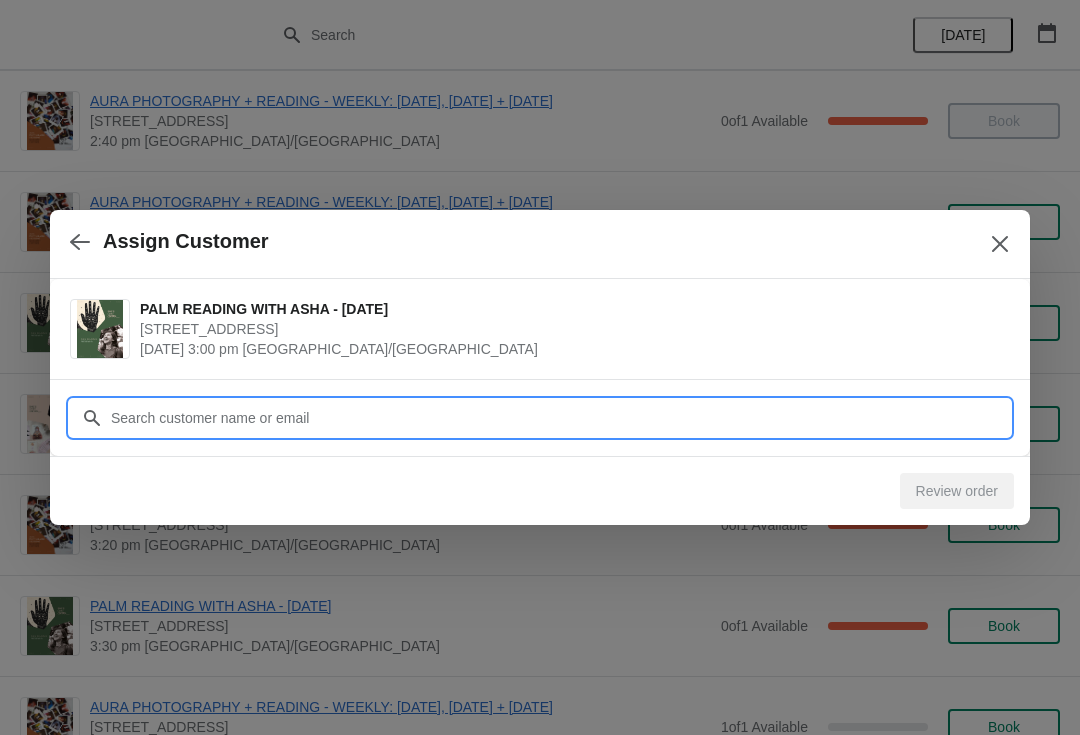 click on "Customer" at bounding box center (560, 418) 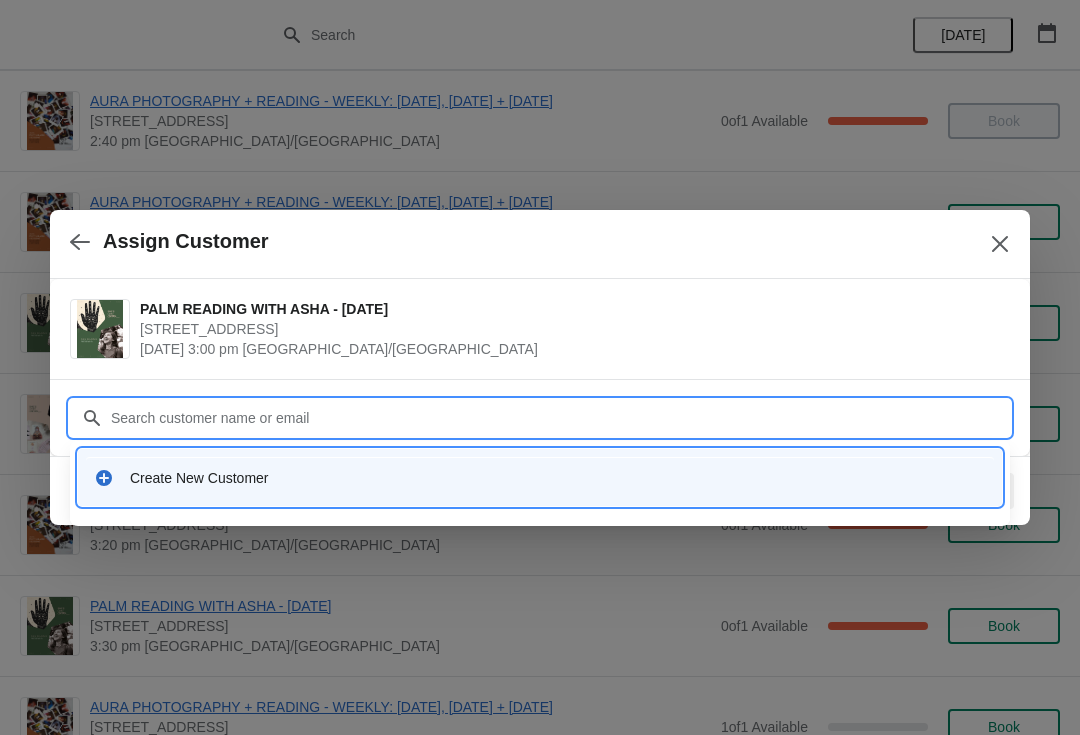 click on "Create New Customer" at bounding box center (540, 477) 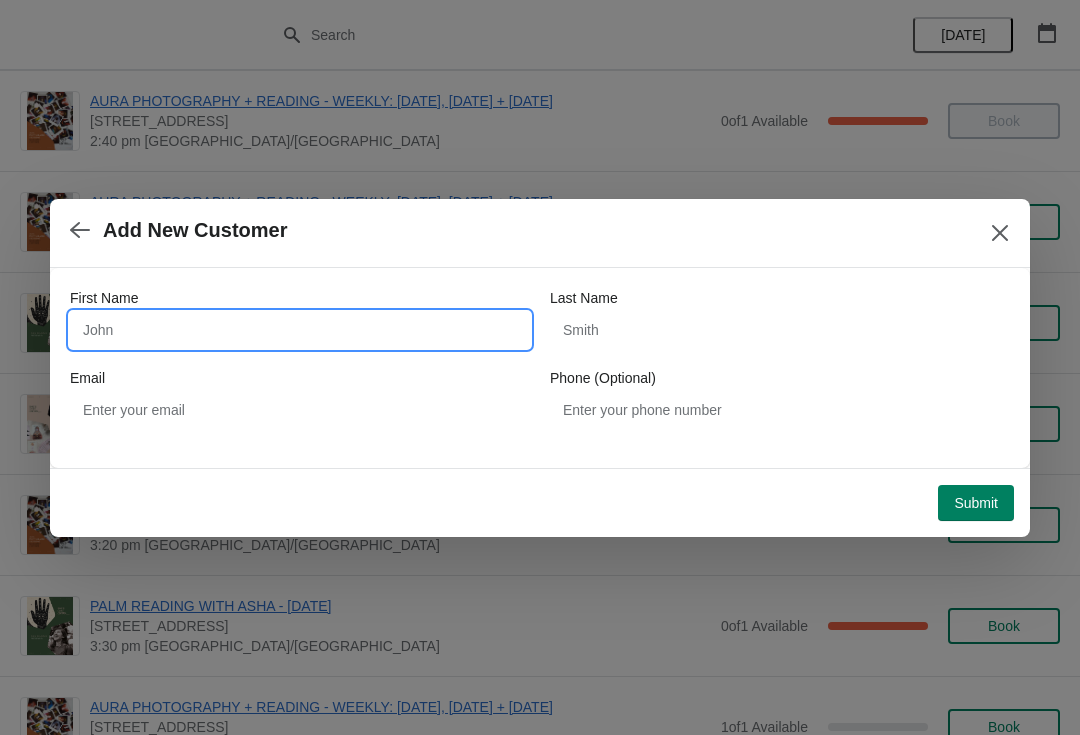 click on "First Name" at bounding box center [300, 330] 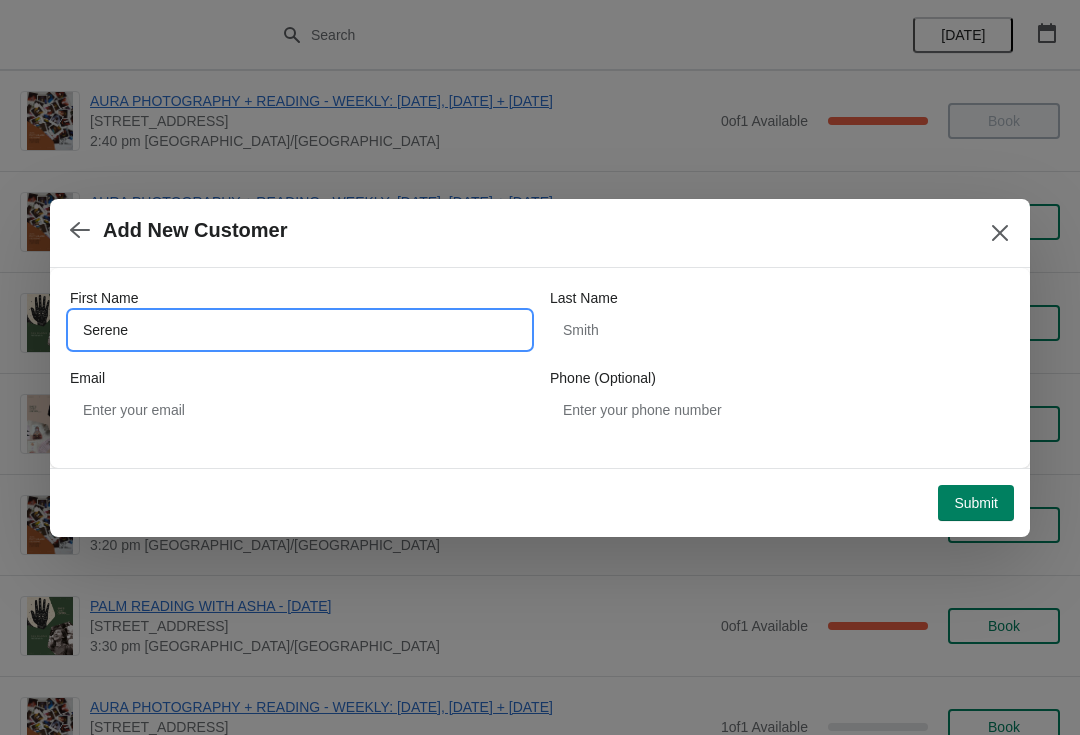 type on "Serene" 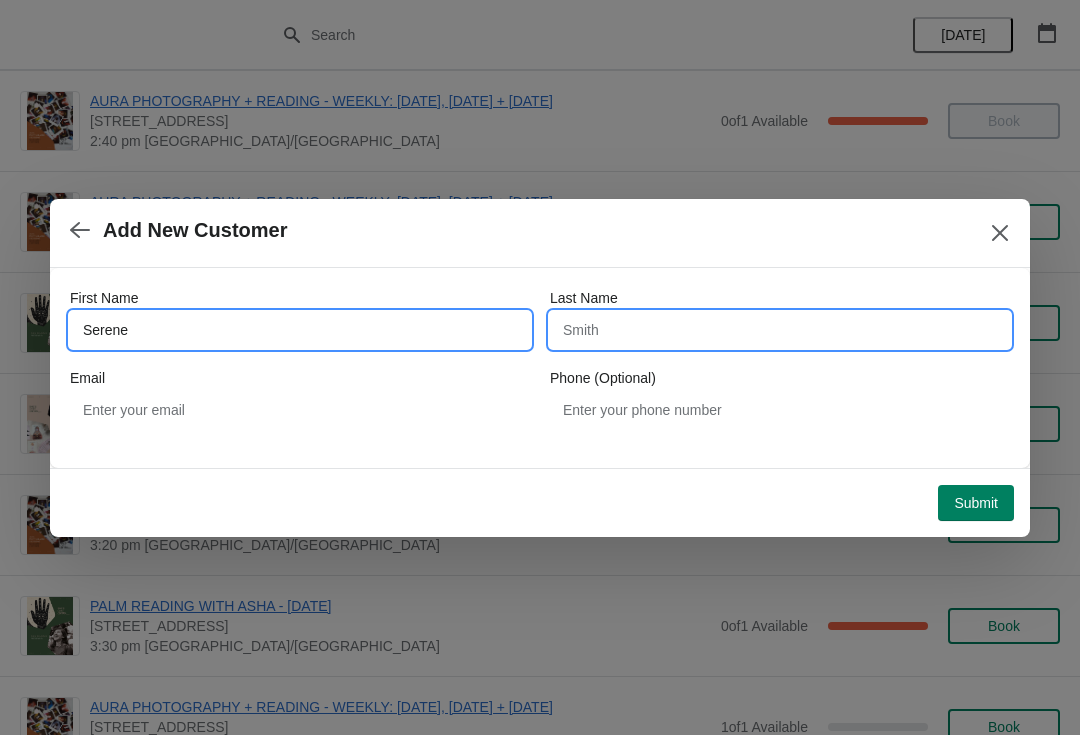 click on "Last Name" at bounding box center [780, 330] 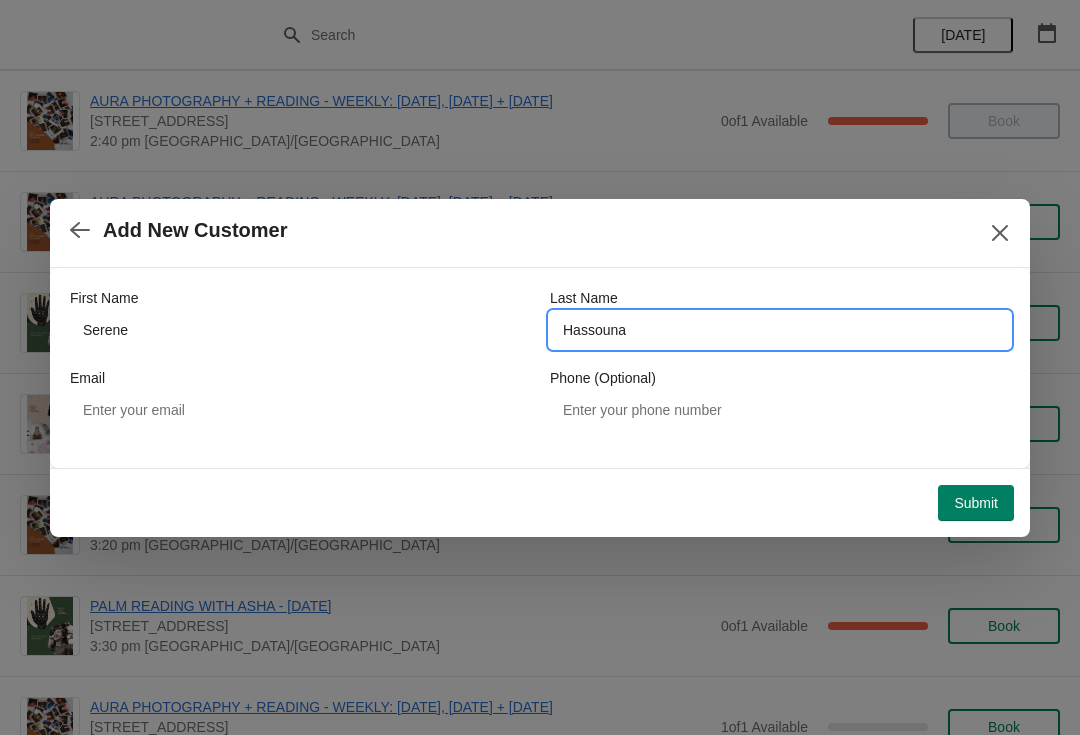 type on "Hassouna" 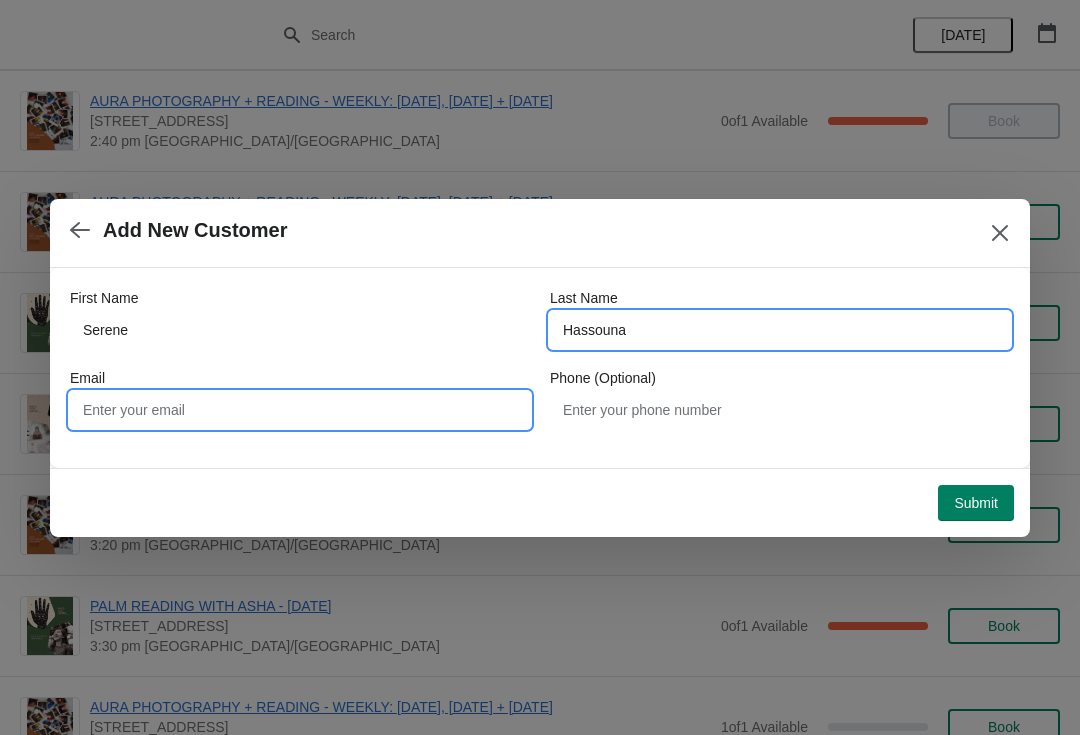 click on "Email" at bounding box center [300, 410] 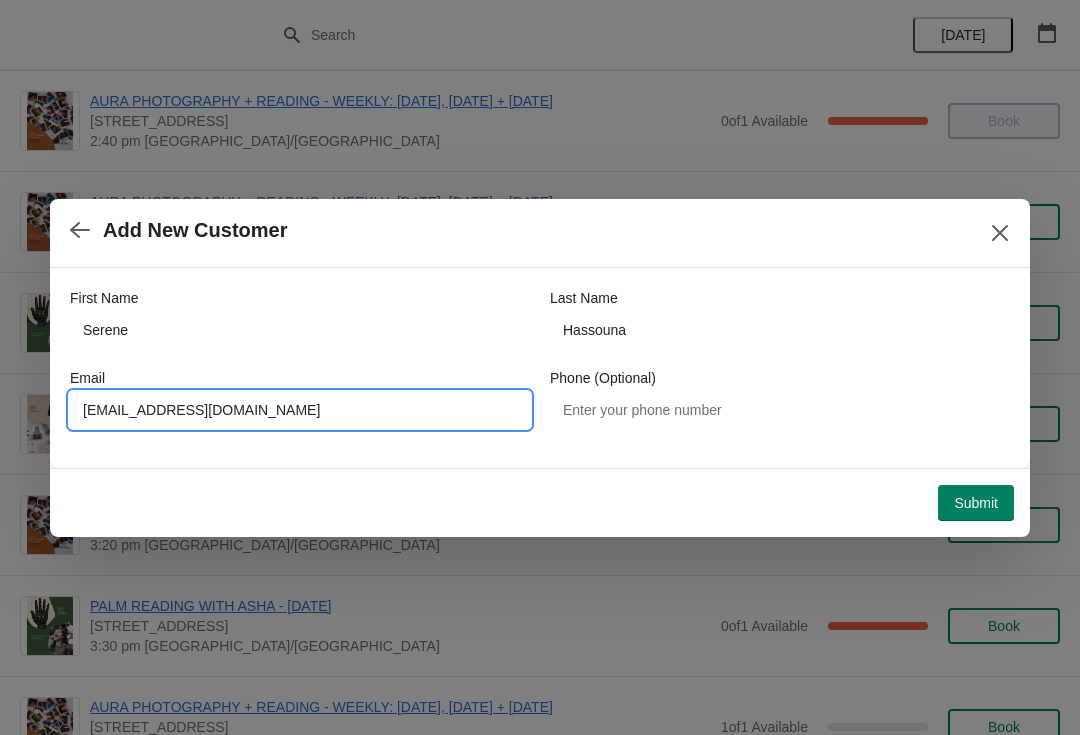 type on "Sernehassouna@gmail.com" 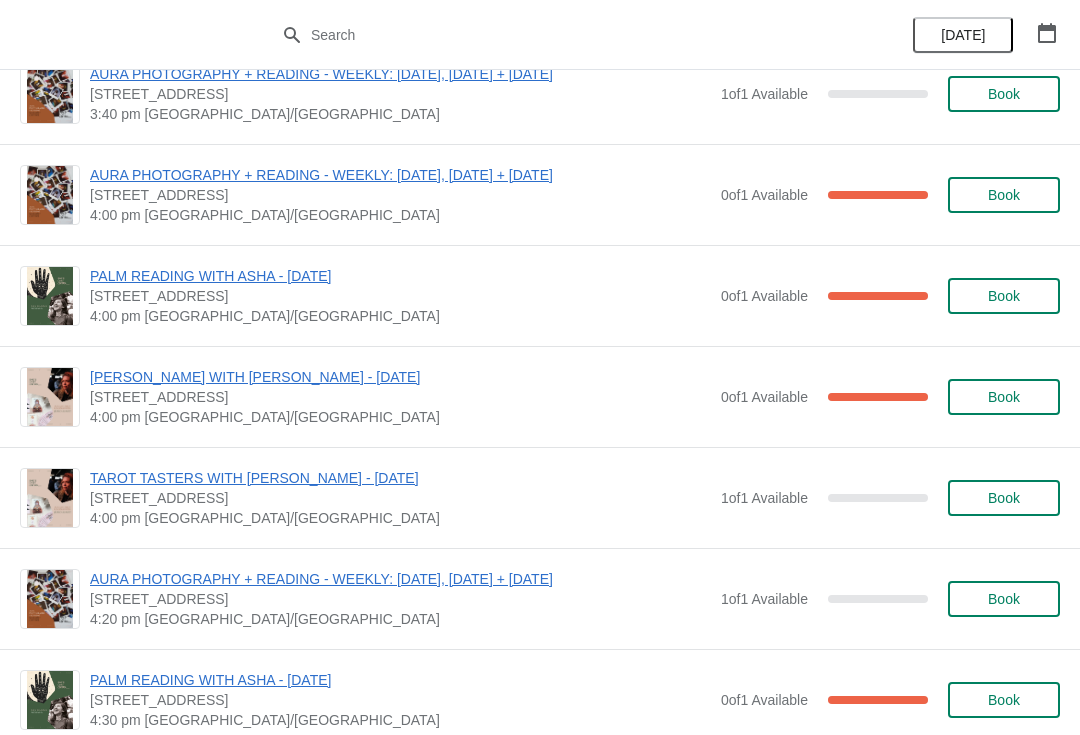 scroll, scrollTop: 2261, scrollLeft: 0, axis: vertical 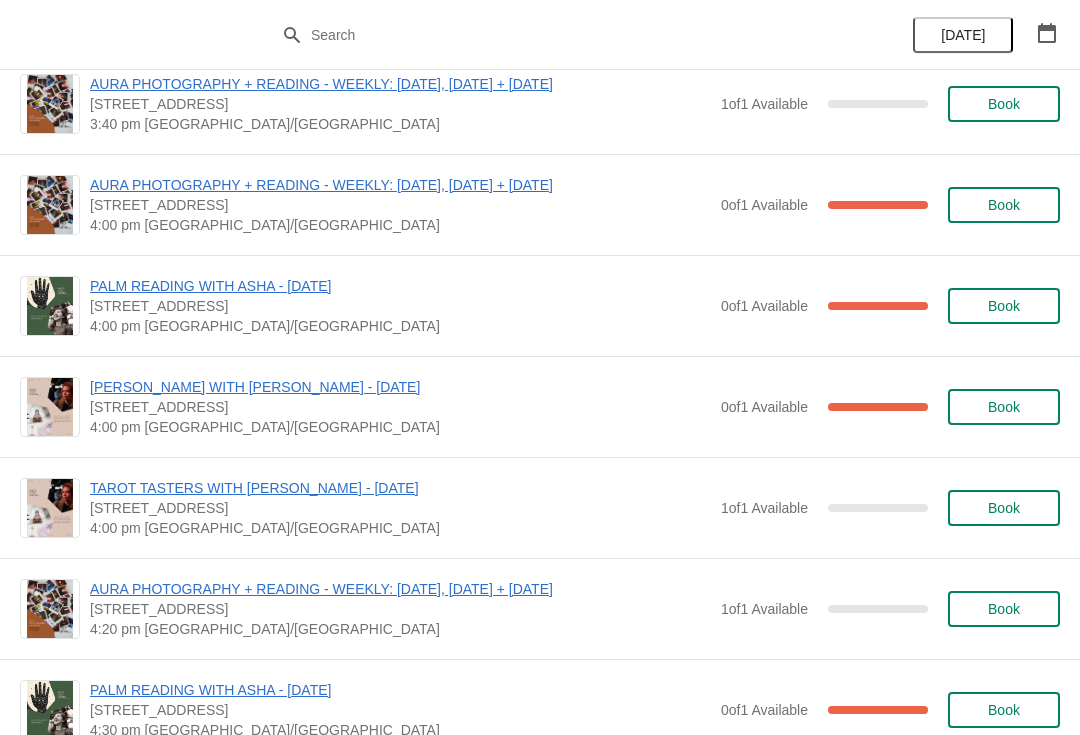click on "[PERSON_NAME] WITH [PERSON_NAME] - [DATE]" at bounding box center (400, 387) 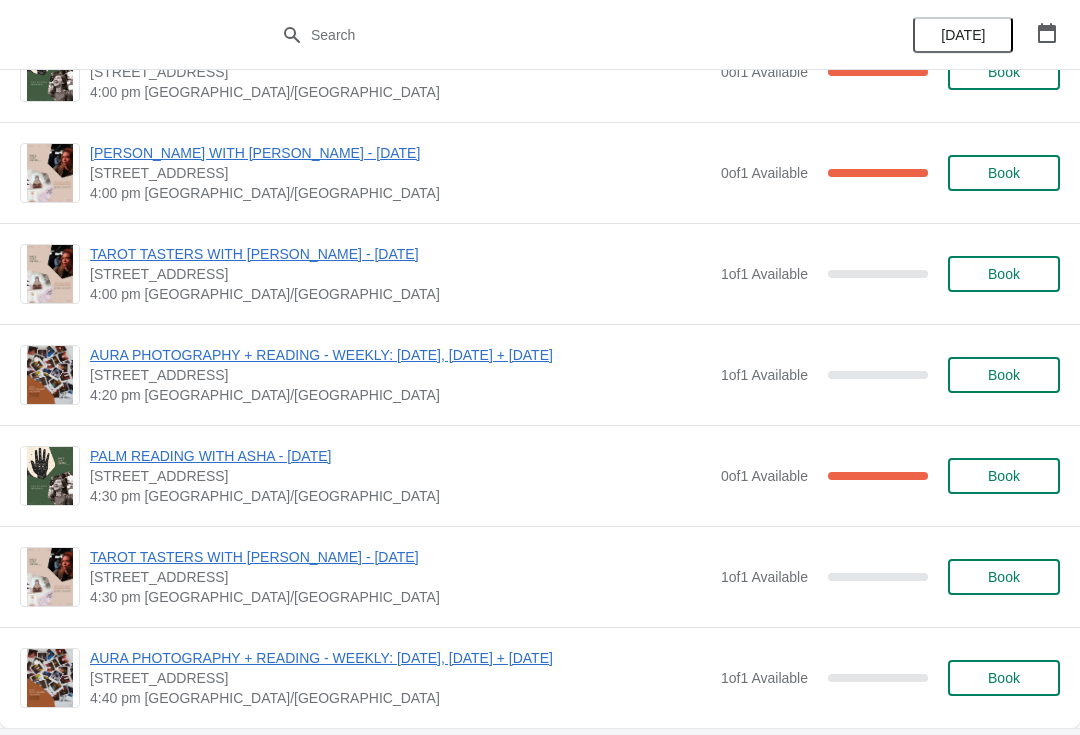 scroll, scrollTop: 2487, scrollLeft: 0, axis: vertical 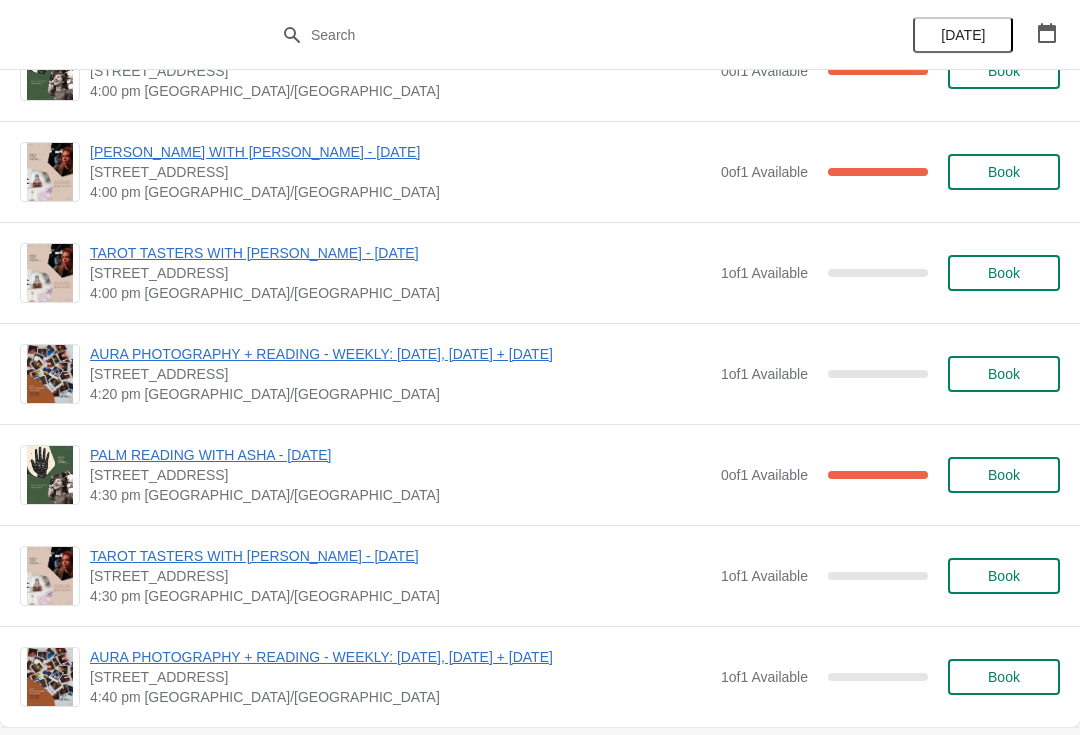 click on "Book" at bounding box center [1004, 374] 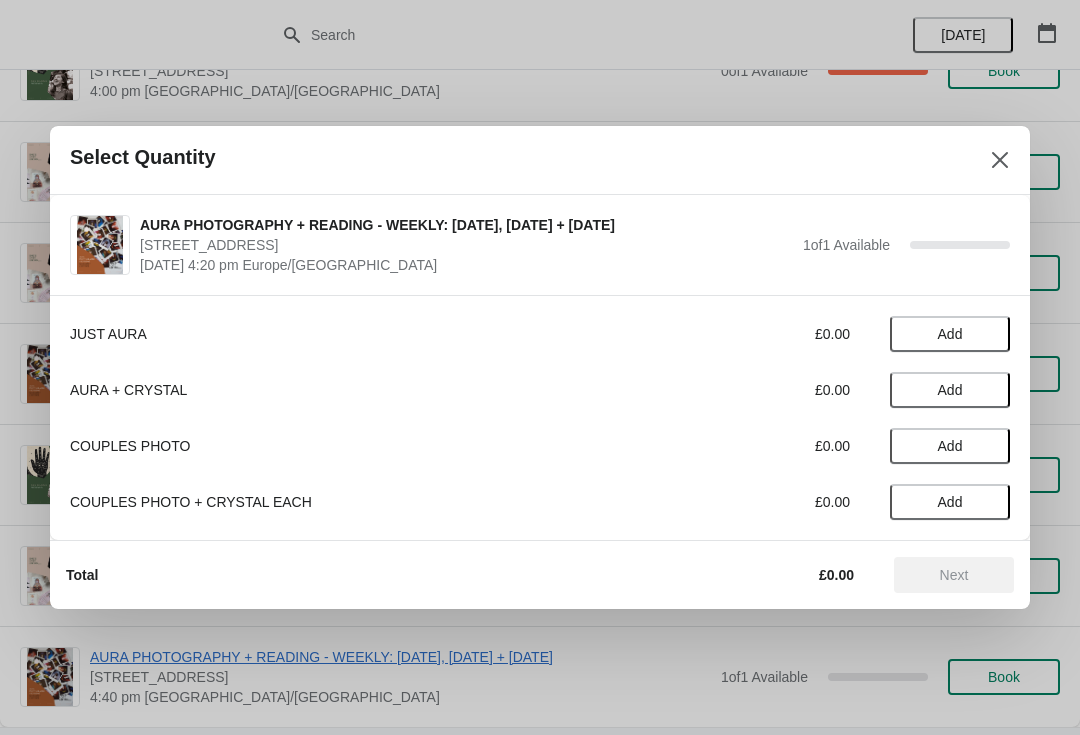click on "Add" at bounding box center [950, 334] 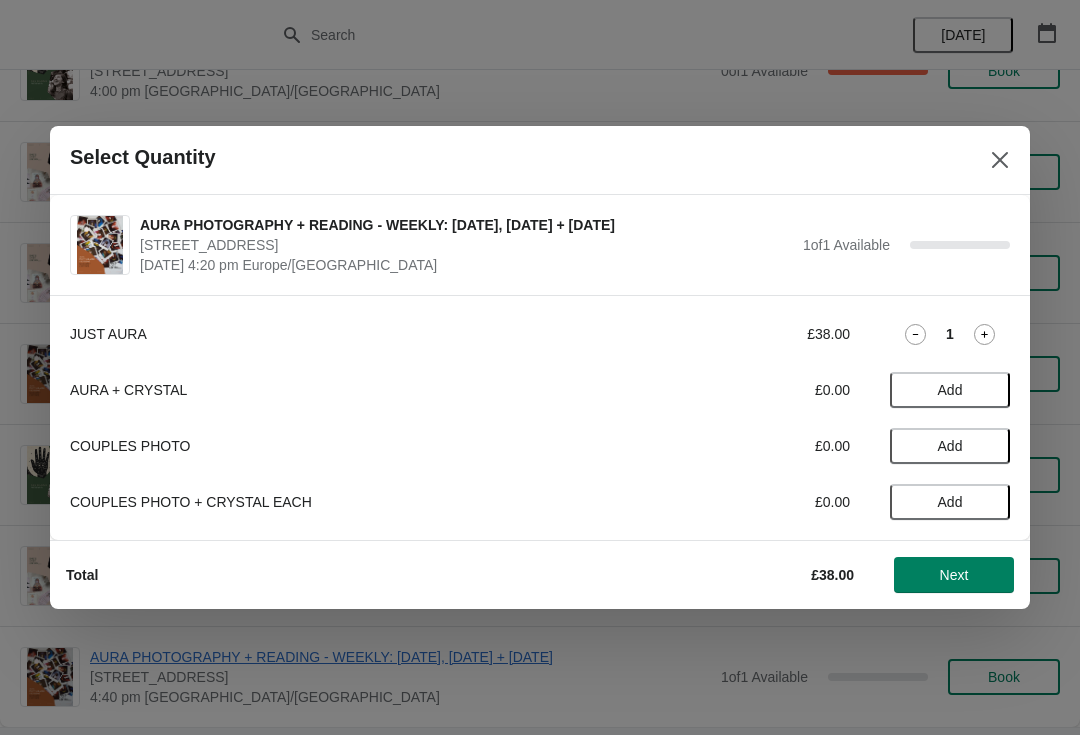 click on "Next" at bounding box center [954, 575] 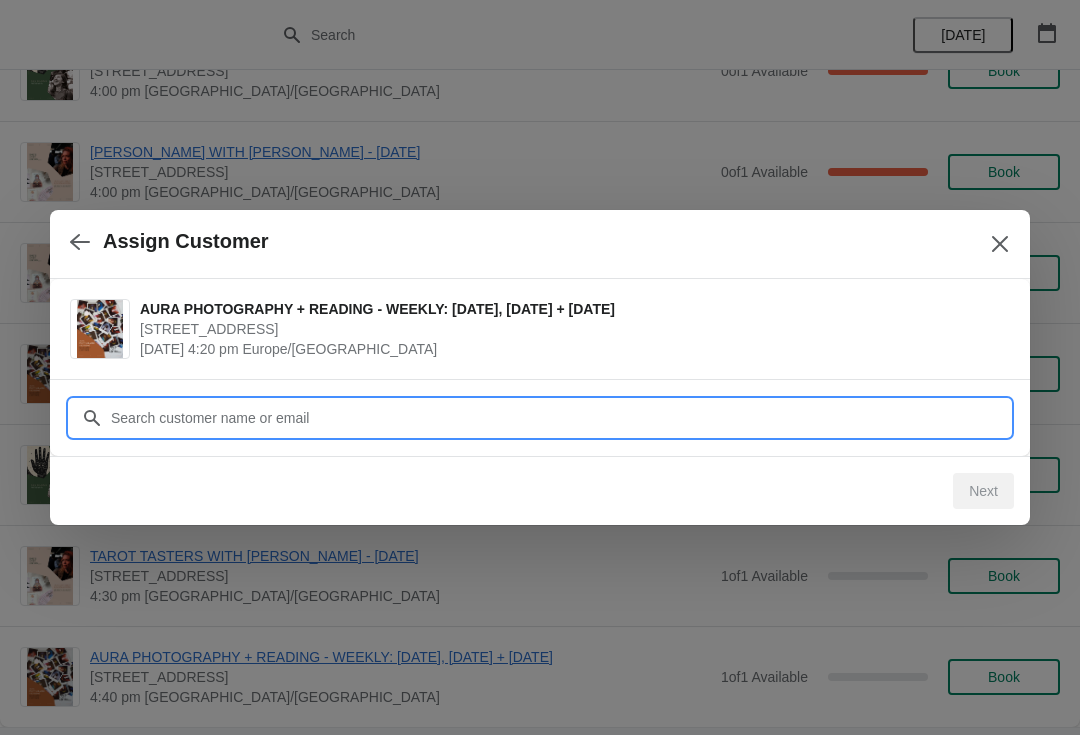 click on "Customer" at bounding box center [560, 418] 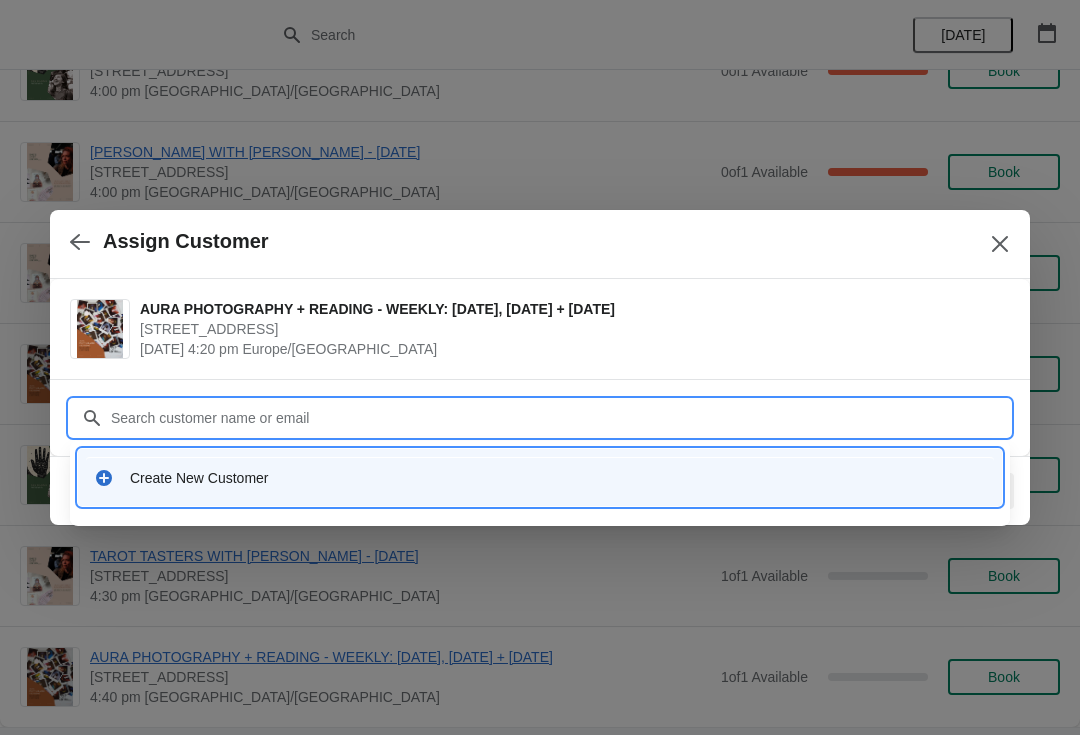 click on "Create New Customer" at bounding box center [540, 477] 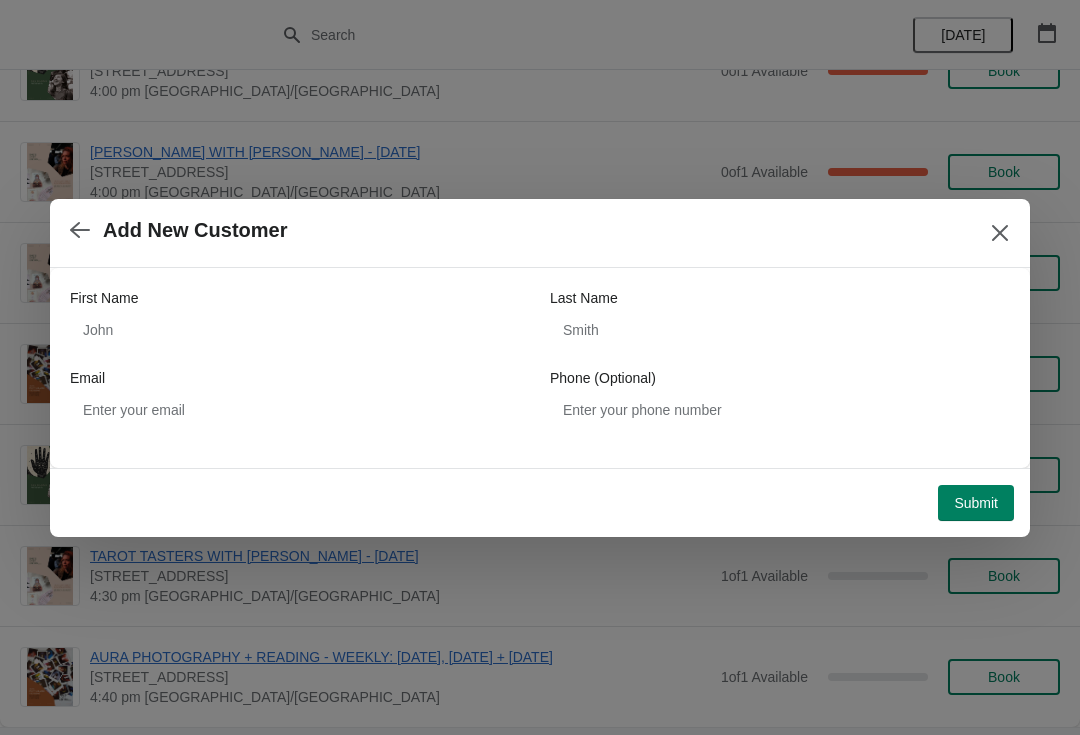 click 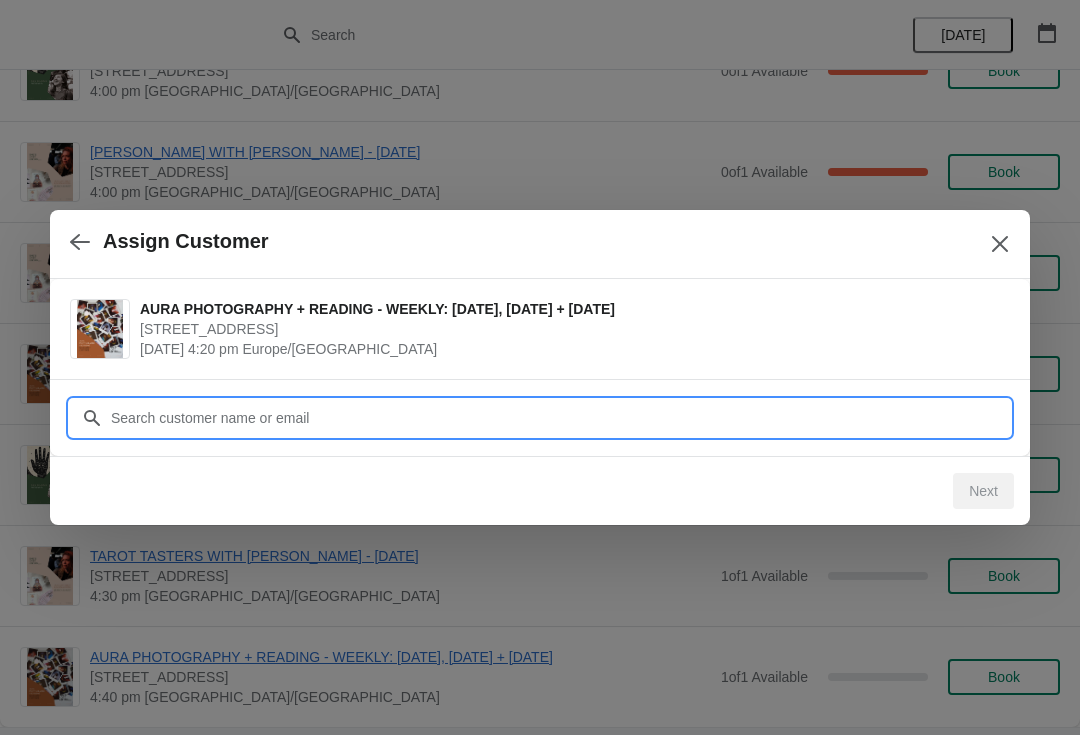 click on "Customer" at bounding box center [560, 418] 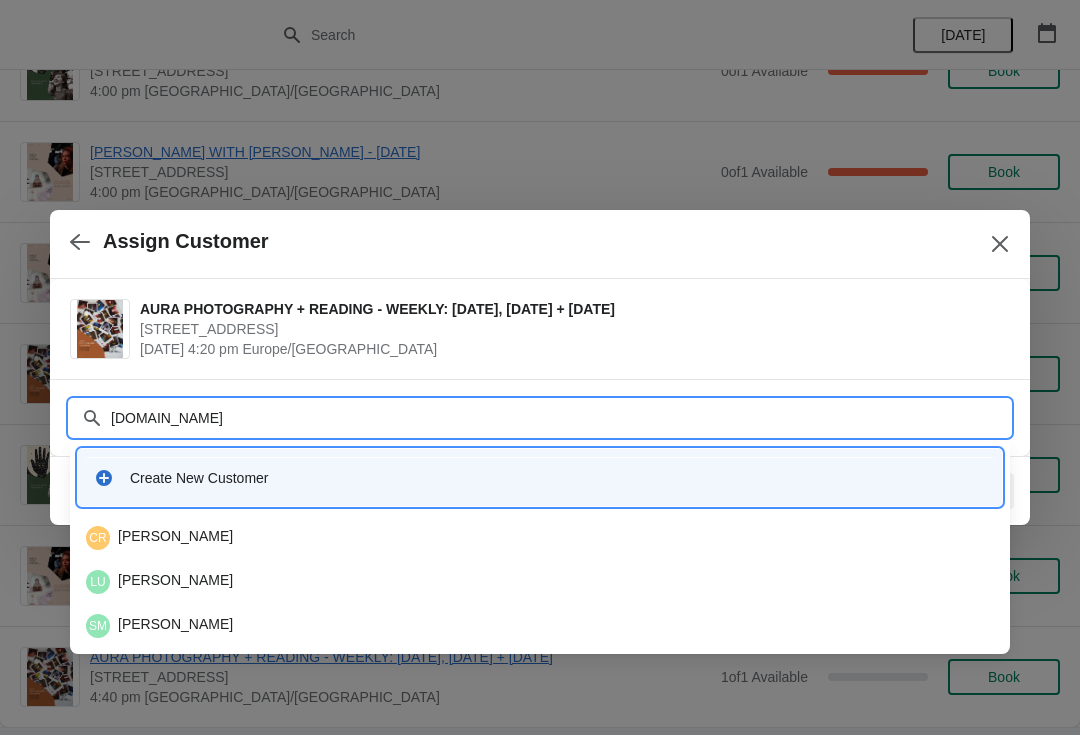 type on "l.kia" 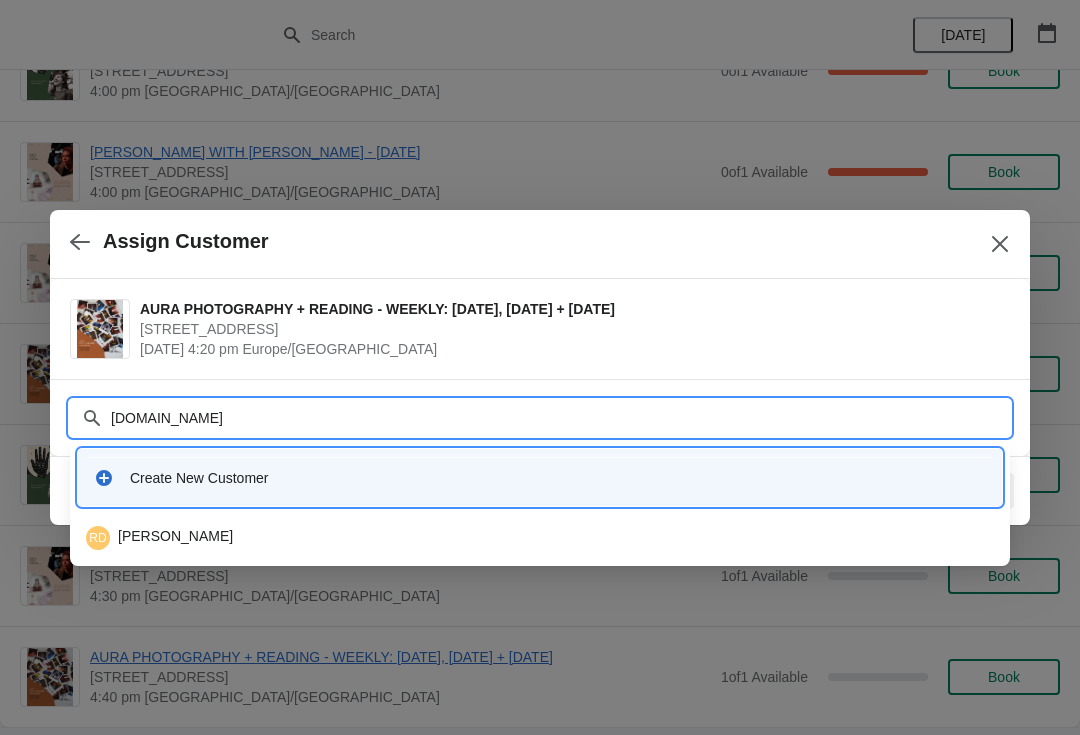 click on "RD Ragini Dholakia" at bounding box center [540, 538] 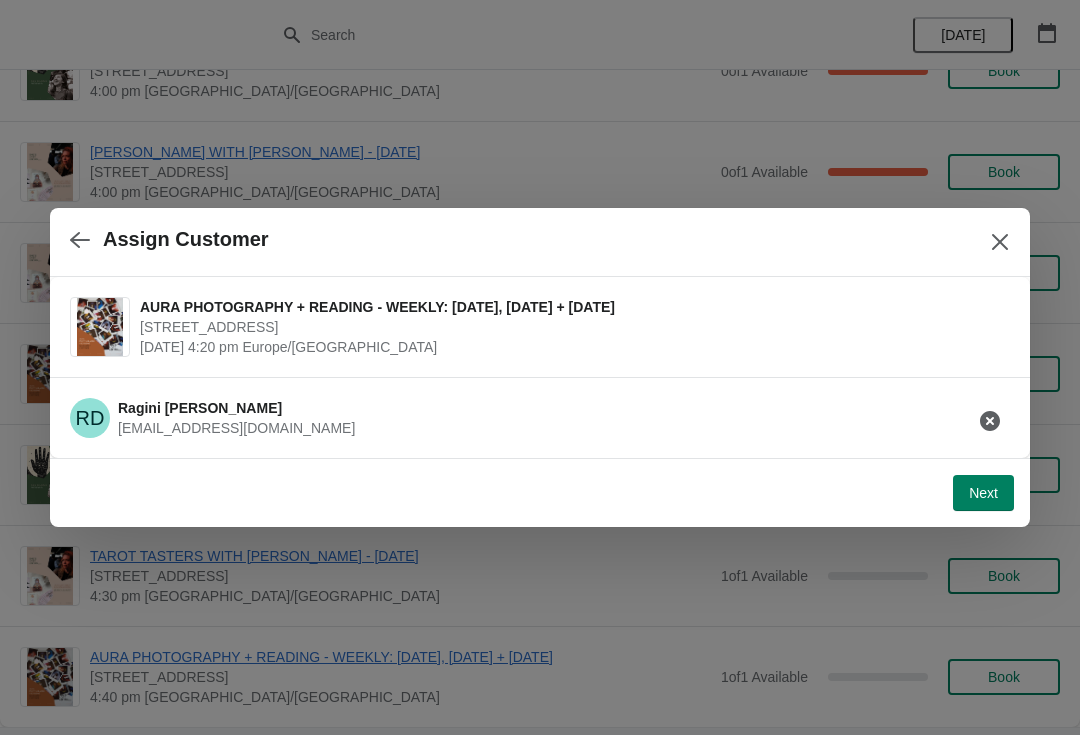 click at bounding box center [990, 421] 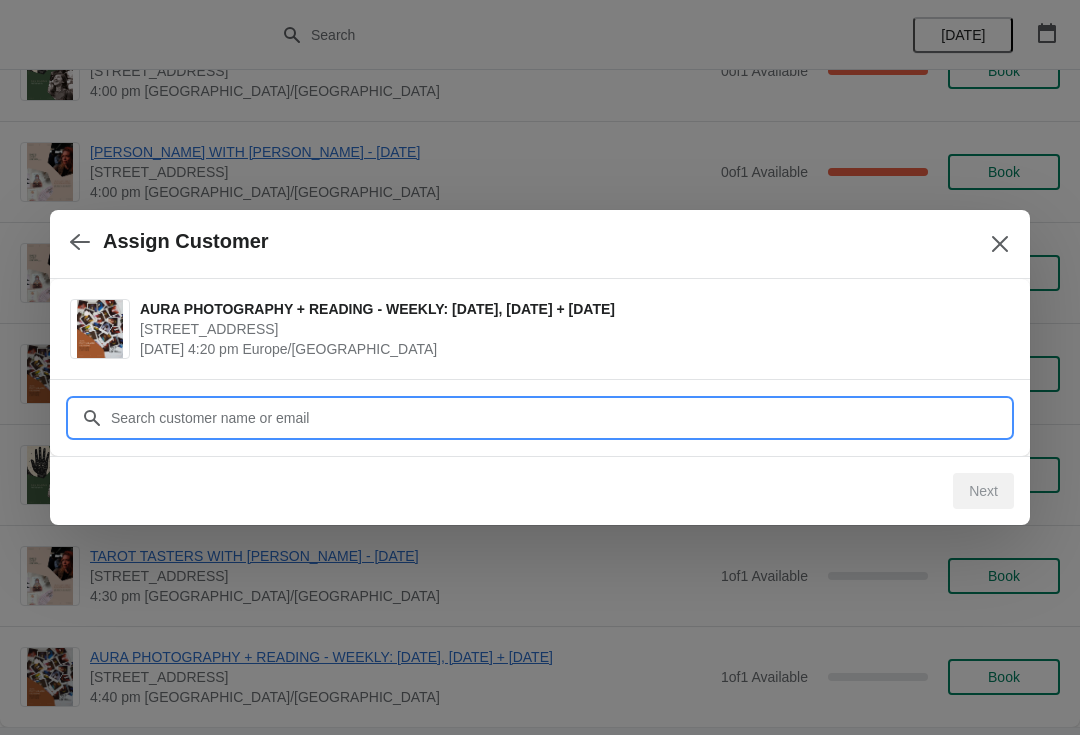 click on "Customer" at bounding box center (560, 418) 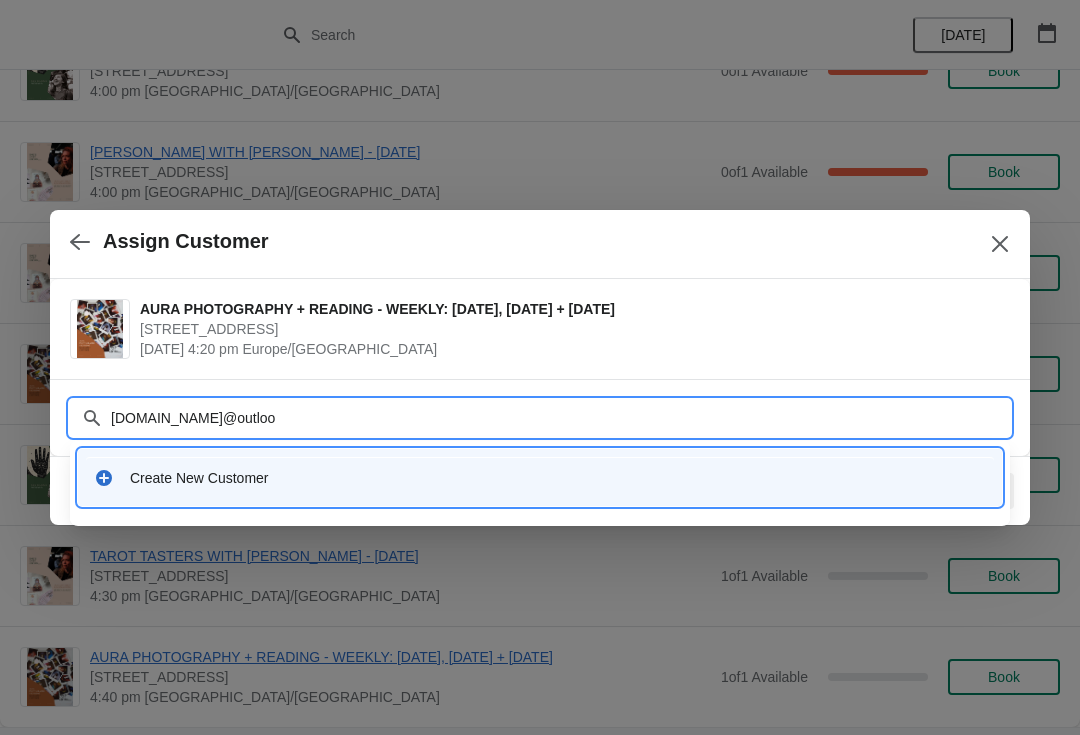 type on "l.kia@outlook" 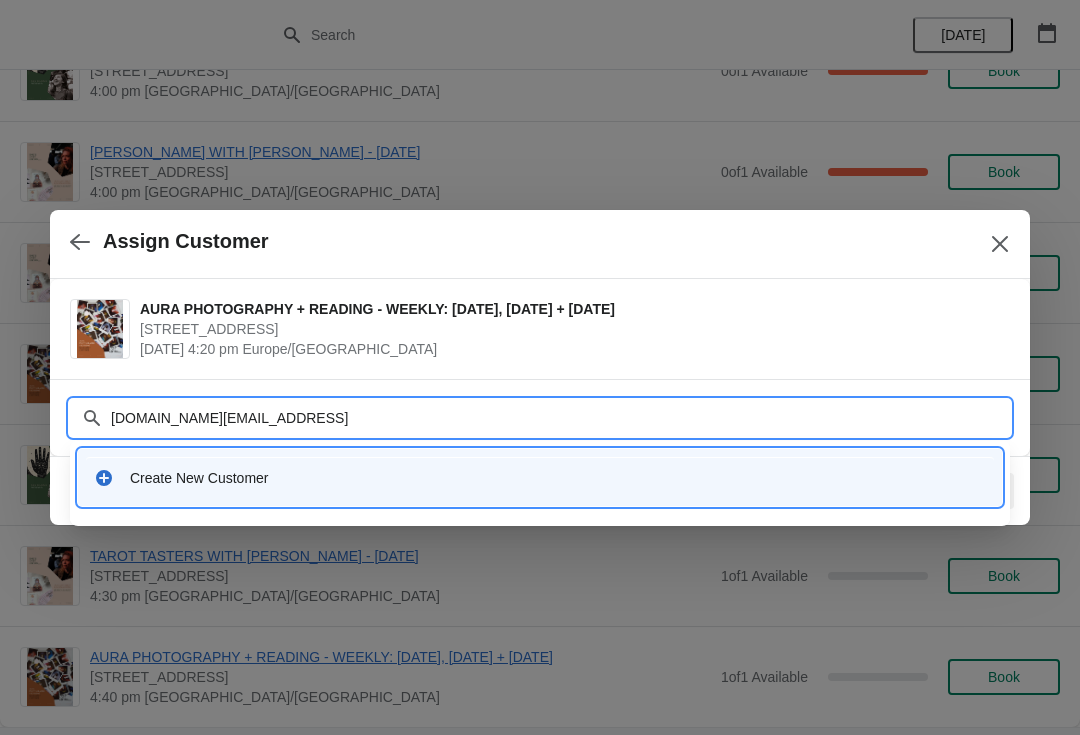 click on "Create New Customer" at bounding box center (540, 477) 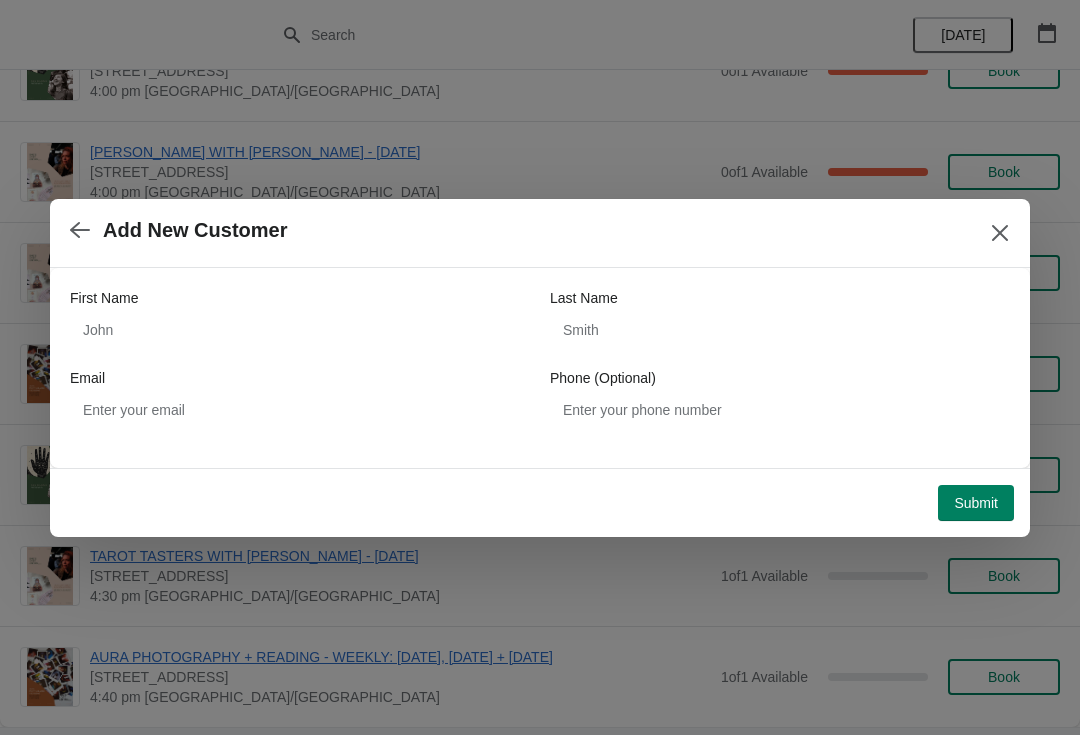 click on "Email" at bounding box center [300, 378] 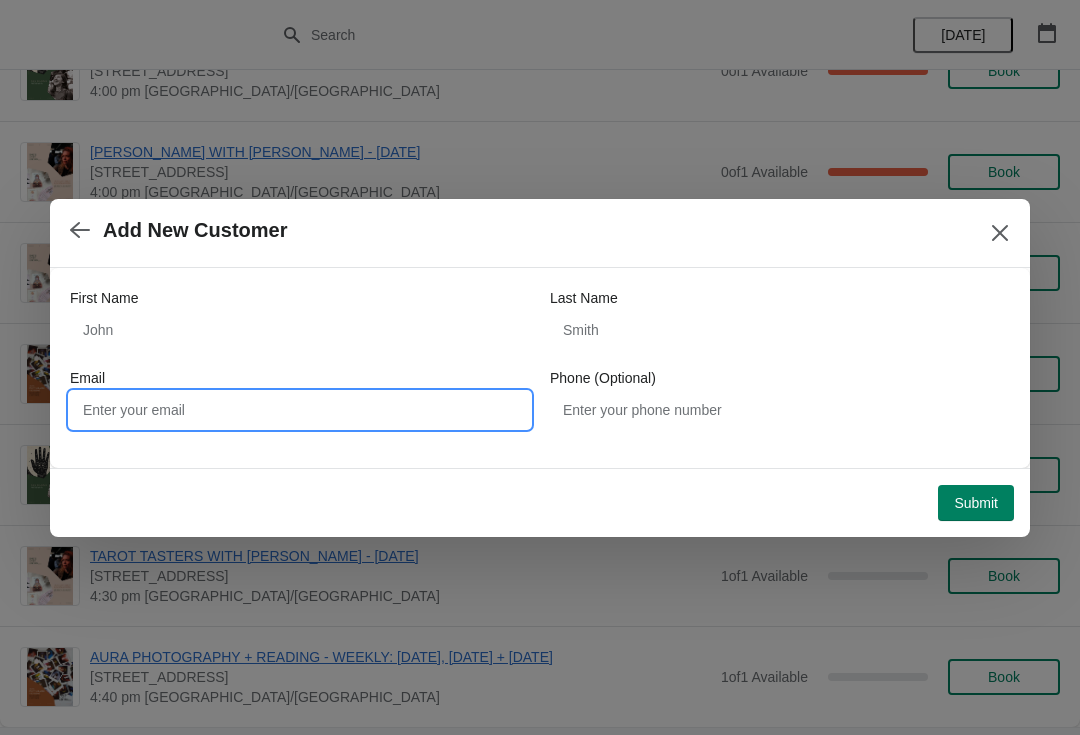click on "Email" at bounding box center [300, 410] 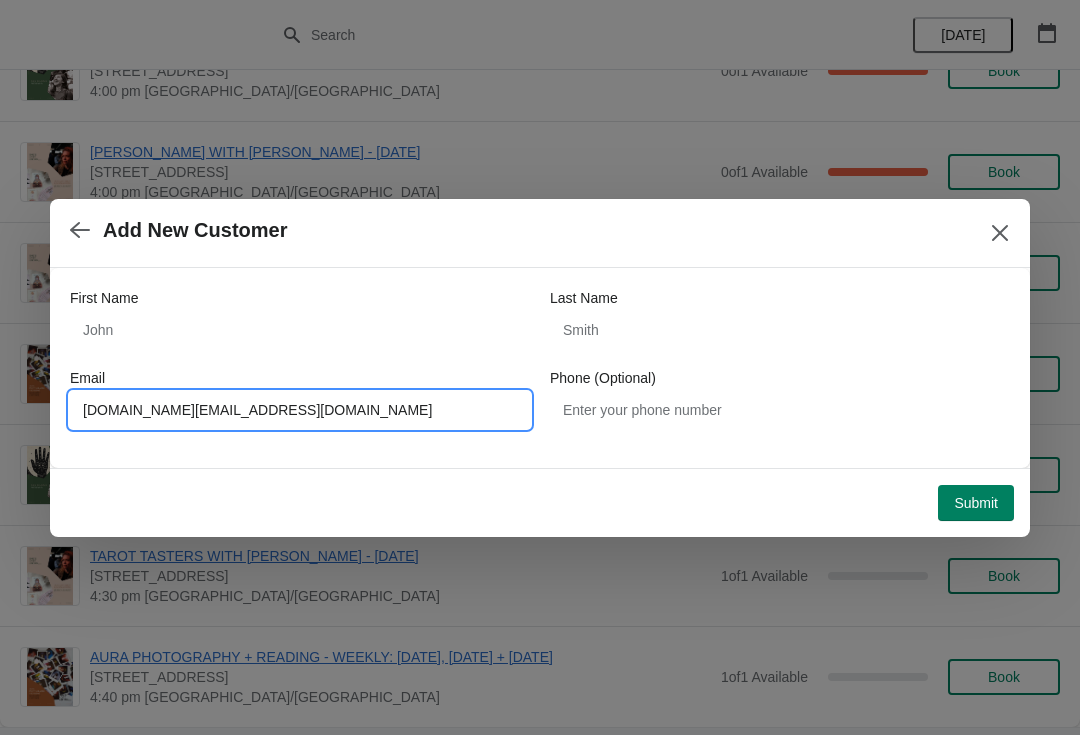 type on "l.kia@outlook.fr" 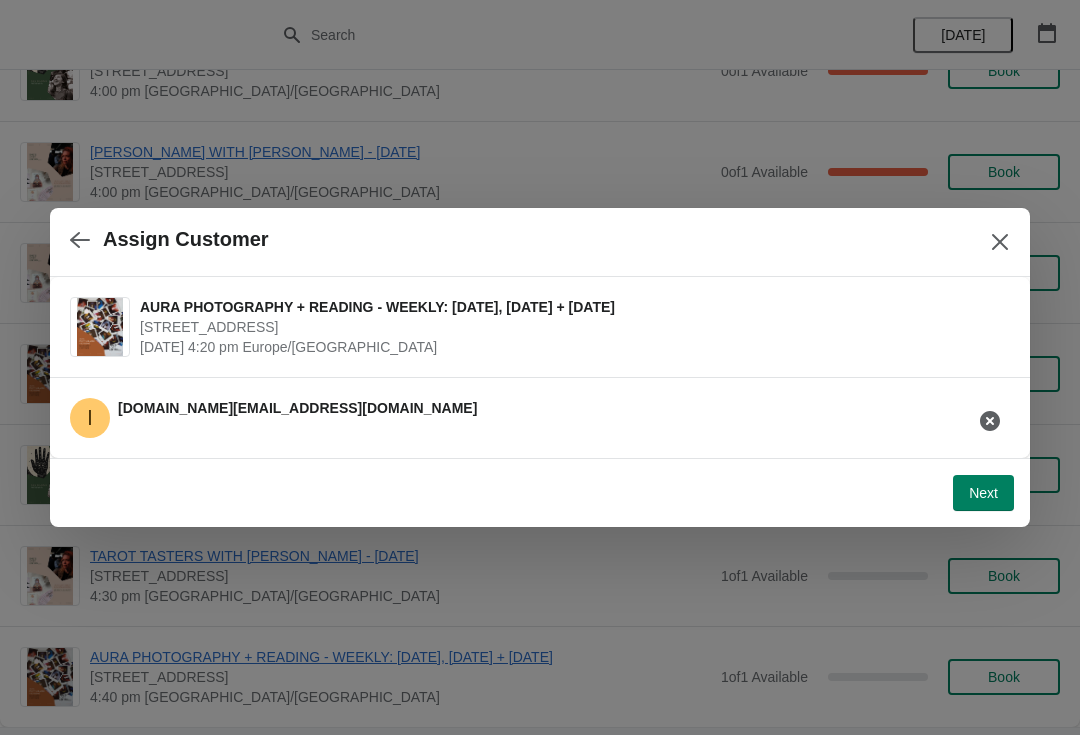 click on "Next" at bounding box center (983, 493) 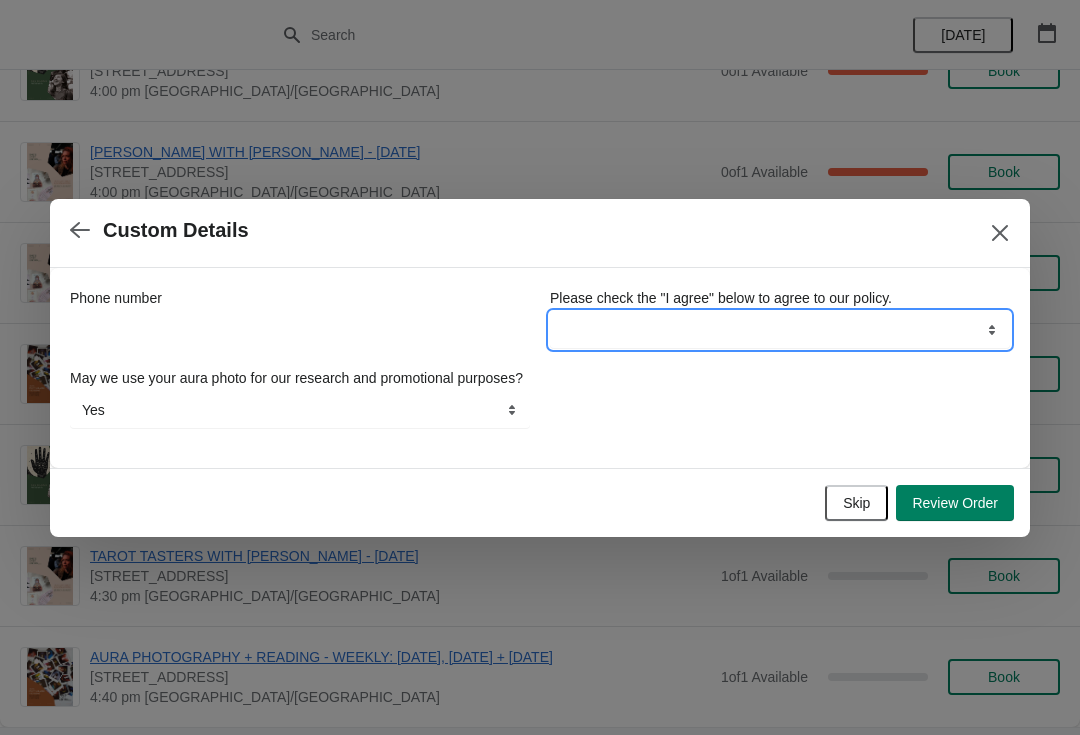 click on "I agree" at bounding box center [780, 330] 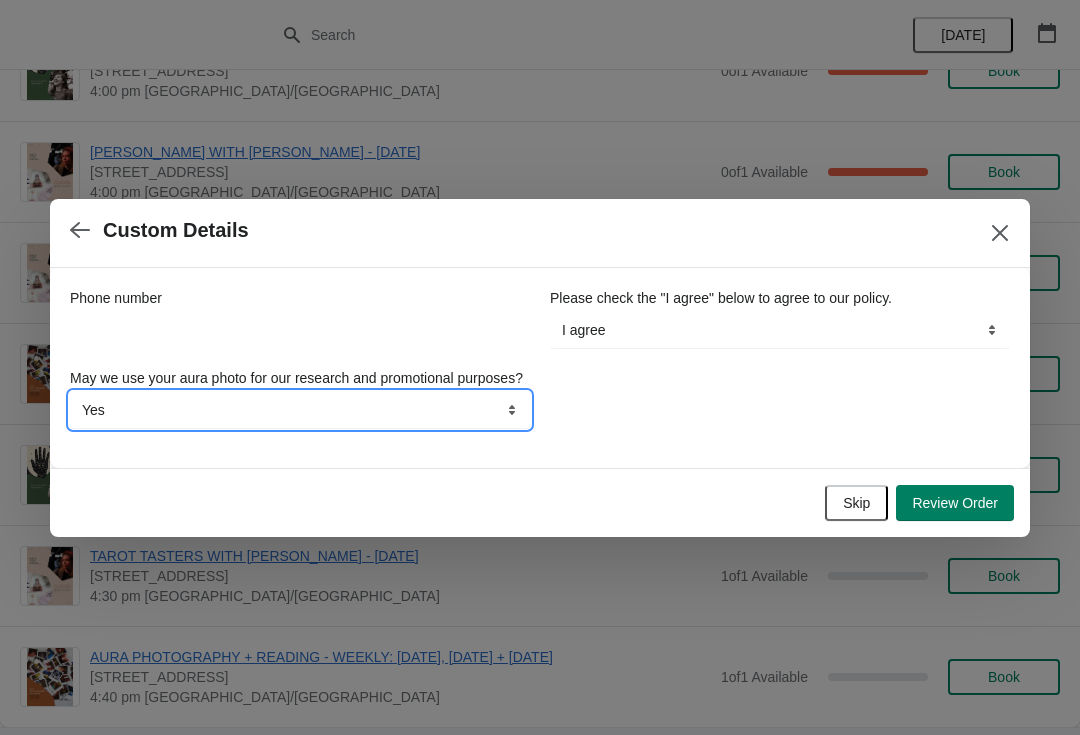 click on "Yes No" at bounding box center (300, 410) 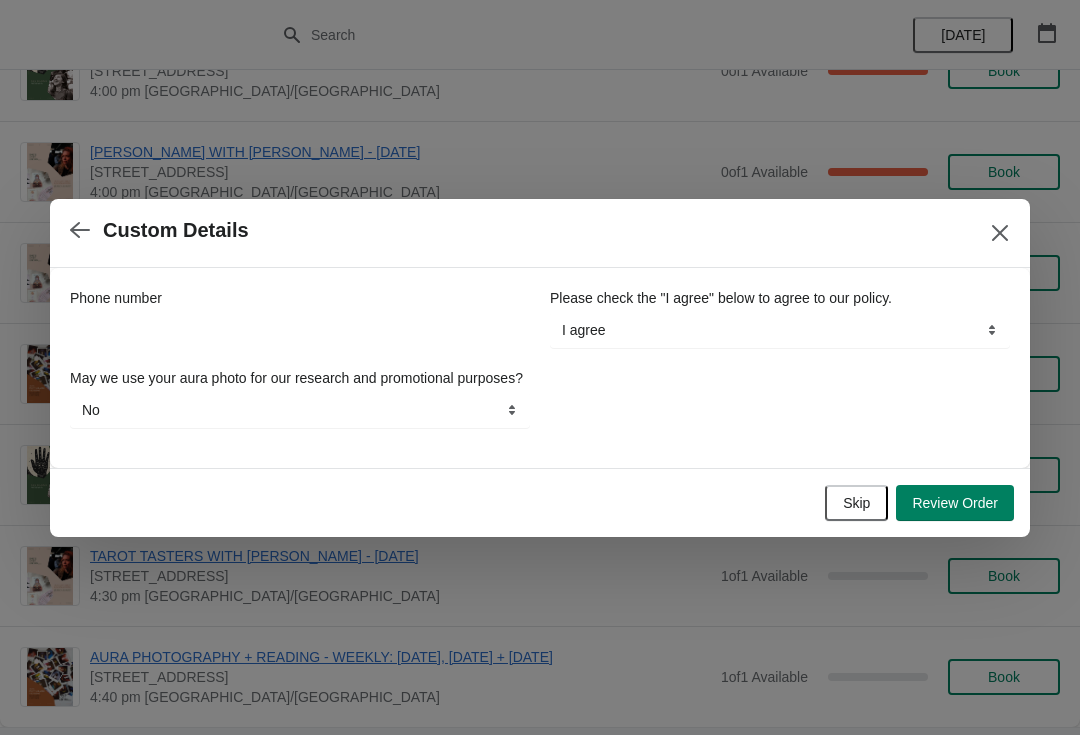 click on "Review Order" at bounding box center (955, 503) 